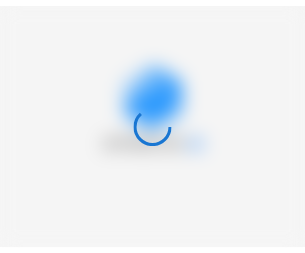 scroll, scrollTop: 0, scrollLeft: 0, axis: both 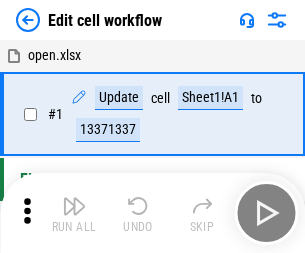 click at bounding box center (74, 206) 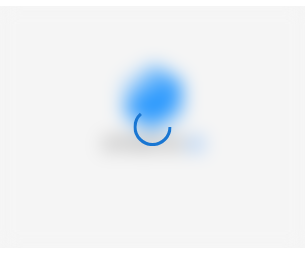 scroll, scrollTop: 0, scrollLeft: 0, axis: both 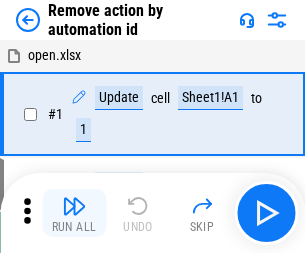 click at bounding box center [74, 206] 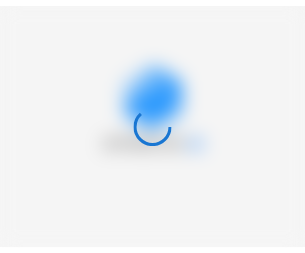 scroll, scrollTop: 0, scrollLeft: 0, axis: both 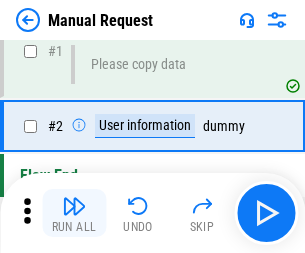 click at bounding box center [74, 206] 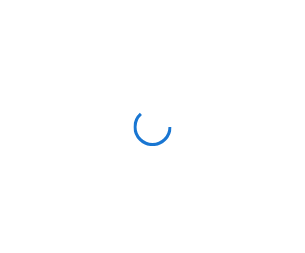 scroll, scrollTop: 0, scrollLeft: 0, axis: both 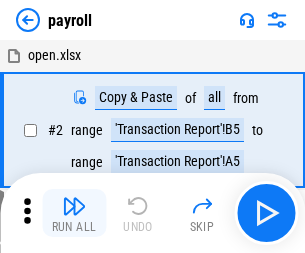 click at bounding box center [74, 206] 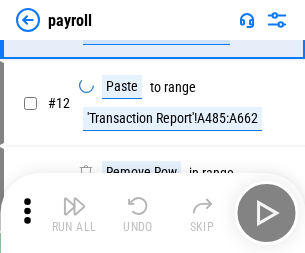 scroll, scrollTop: 247, scrollLeft: 0, axis: vertical 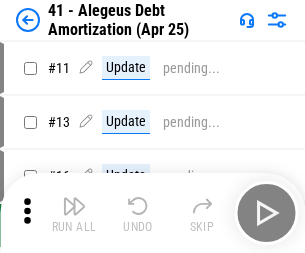 click at bounding box center (74, 206) 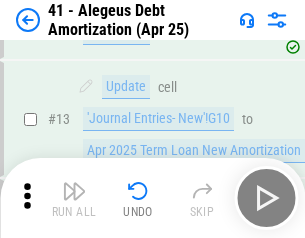 scroll, scrollTop: 247, scrollLeft: 0, axis: vertical 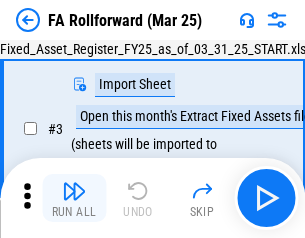 click at bounding box center (74, 191) 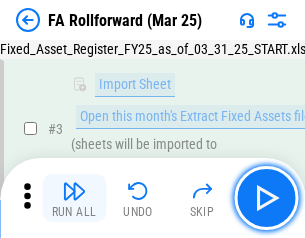 scroll, scrollTop: 184, scrollLeft: 0, axis: vertical 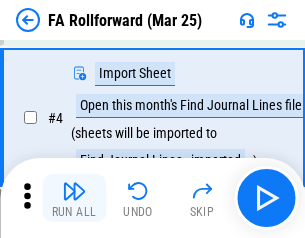 click at bounding box center (74, 191) 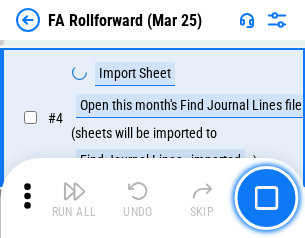 scroll, scrollTop: 313, scrollLeft: 0, axis: vertical 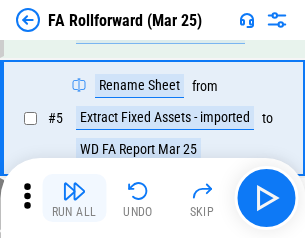 click at bounding box center (74, 191) 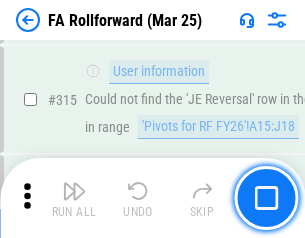 scroll, scrollTop: 9517, scrollLeft: 0, axis: vertical 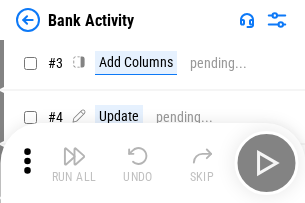 click at bounding box center [74, 156] 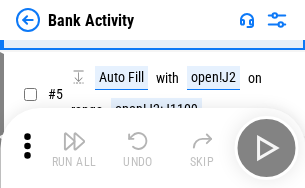 scroll, scrollTop: 106, scrollLeft: 0, axis: vertical 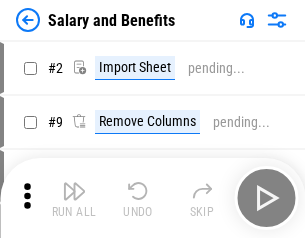 click at bounding box center (74, 191) 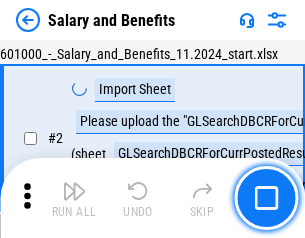 scroll, scrollTop: 145, scrollLeft: 0, axis: vertical 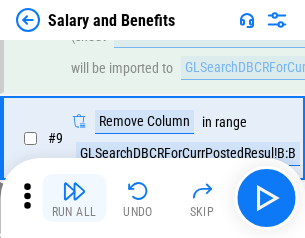 click at bounding box center (74, 191) 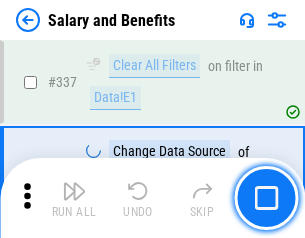 scroll, scrollTop: 9364, scrollLeft: 0, axis: vertical 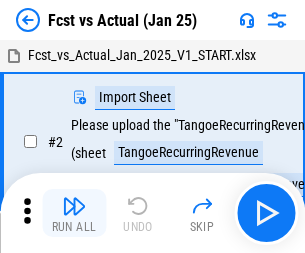 click at bounding box center [74, 206] 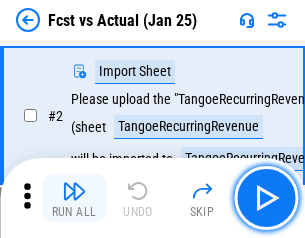 scroll, scrollTop: 187, scrollLeft: 0, axis: vertical 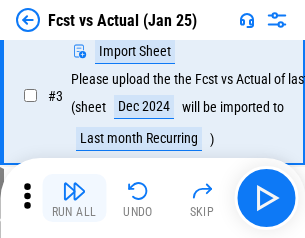 click at bounding box center (74, 191) 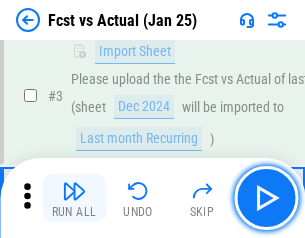 scroll, scrollTop: 300, scrollLeft: 0, axis: vertical 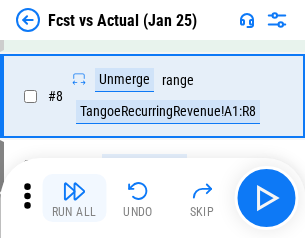 click at bounding box center [74, 191] 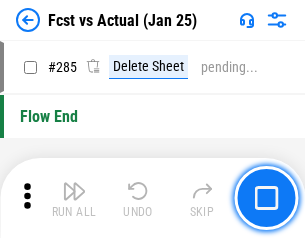 scroll, scrollTop: 9465, scrollLeft: 0, axis: vertical 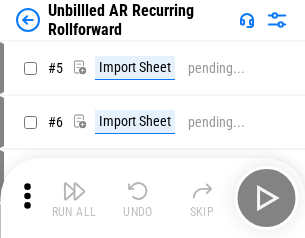 click at bounding box center [74, 191] 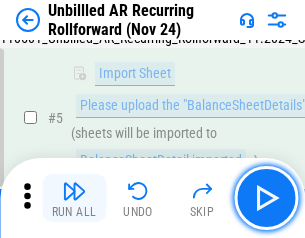 scroll, scrollTop: 188, scrollLeft: 0, axis: vertical 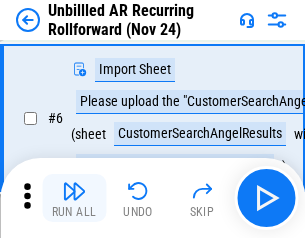 click at bounding box center (74, 191) 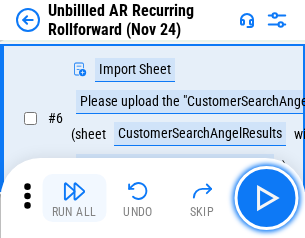 scroll, scrollTop: 322, scrollLeft: 0, axis: vertical 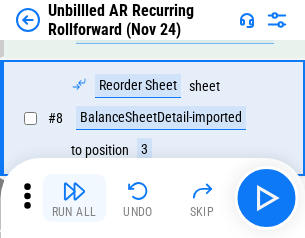 click at bounding box center (74, 191) 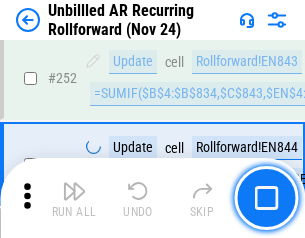 scroll, scrollTop: 6793, scrollLeft: 0, axis: vertical 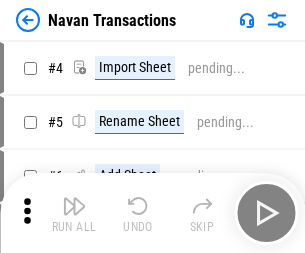 click at bounding box center [74, 206] 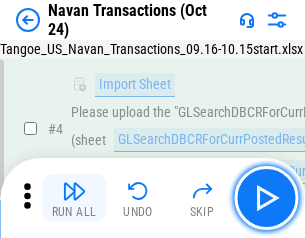 scroll, scrollTop: 168, scrollLeft: 0, axis: vertical 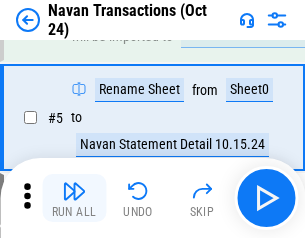 click at bounding box center (74, 191) 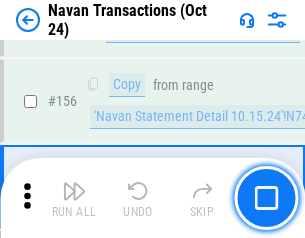 scroll, scrollTop: 6484, scrollLeft: 0, axis: vertical 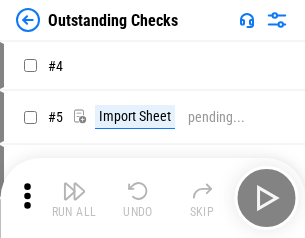 click at bounding box center (74, 191) 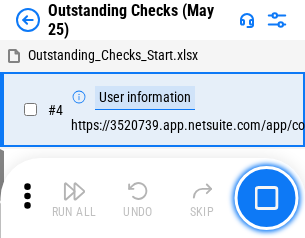 scroll, scrollTop: 209, scrollLeft: 0, axis: vertical 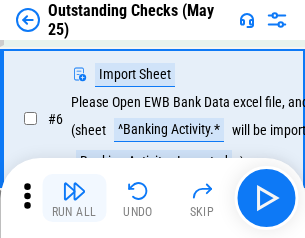 click at bounding box center [74, 191] 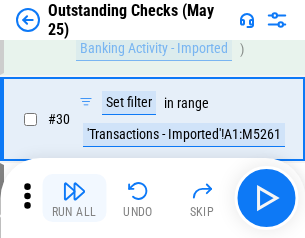 click at bounding box center (74, 191) 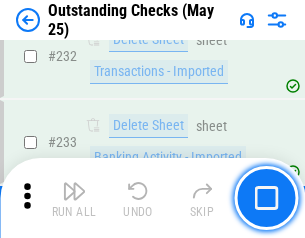 scroll, scrollTop: 6027, scrollLeft: 0, axis: vertical 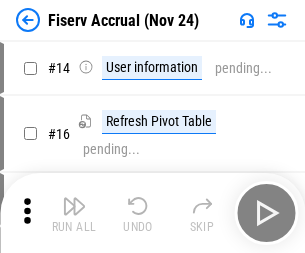 click at bounding box center (74, 206) 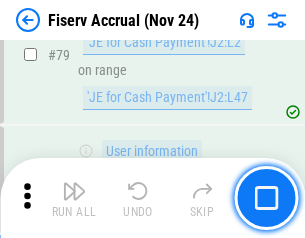 scroll, scrollTop: 2605, scrollLeft: 0, axis: vertical 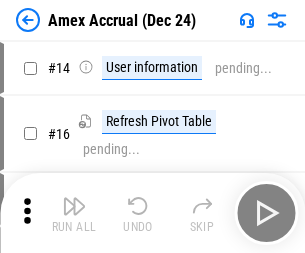 click at bounding box center (74, 206) 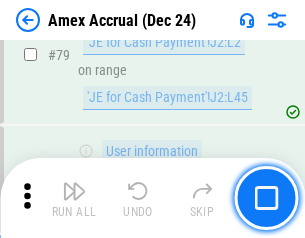 scroll, scrollTop: 2550, scrollLeft: 0, axis: vertical 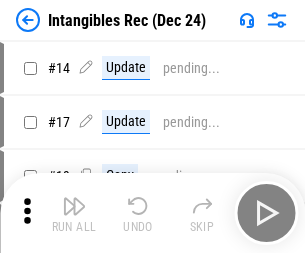 click at bounding box center [74, 206] 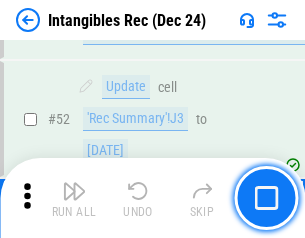 scroll, scrollTop: 779, scrollLeft: 0, axis: vertical 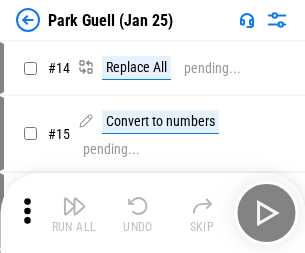 click at bounding box center [74, 206] 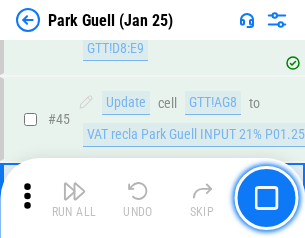scroll, scrollTop: 2501, scrollLeft: 0, axis: vertical 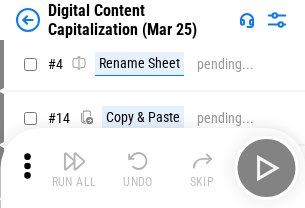 click at bounding box center [74, 161] 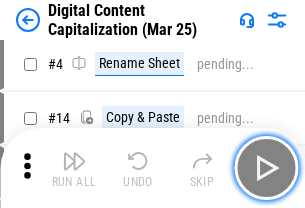 scroll, scrollTop: 187, scrollLeft: 0, axis: vertical 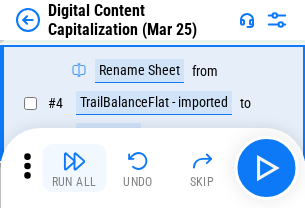 click at bounding box center (74, 161) 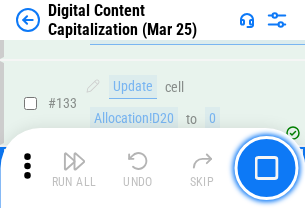 scroll, scrollTop: 2121, scrollLeft: 0, axis: vertical 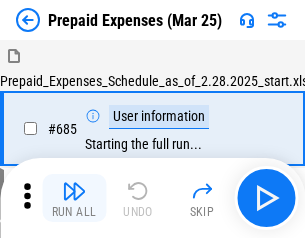 click at bounding box center (74, 191) 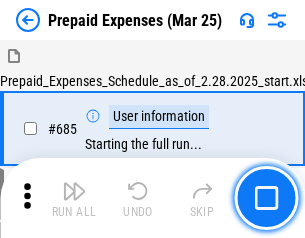 scroll, scrollTop: 4993, scrollLeft: 0, axis: vertical 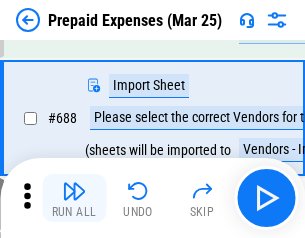 click at bounding box center (74, 191) 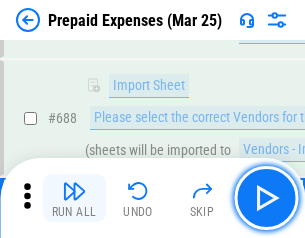 scroll, scrollTop: 5095, scrollLeft: 0, axis: vertical 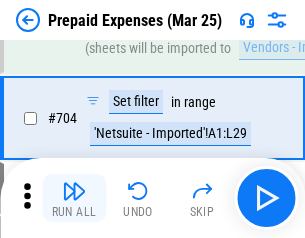 click at bounding box center (74, 191) 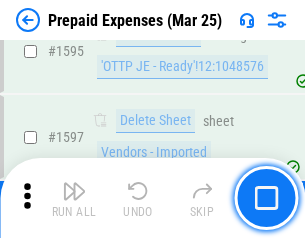 scroll, scrollTop: 18897, scrollLeft: 0, axis: vertical 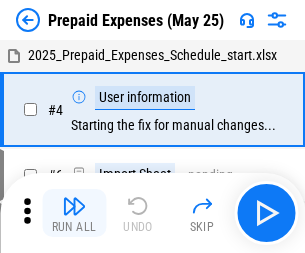 click at bounding box center [74, 206] 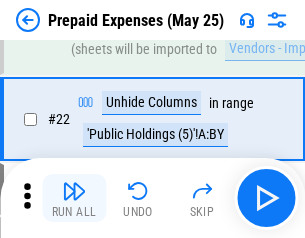 click at bounding box center (74, 191) 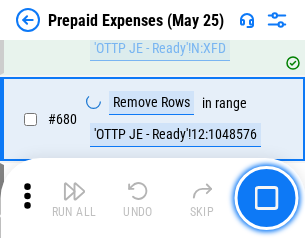 scroll, scrollTop: 6734, scrollLeft: 0, axis: vertical 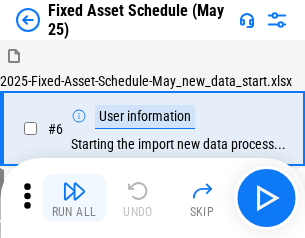 click at bounding box center (74, 191) 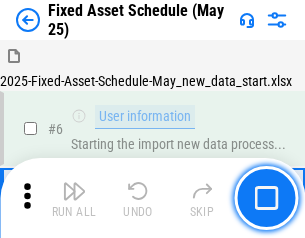 scroll, scrollTop: 210, scrollLeft: 0, axis: vertical 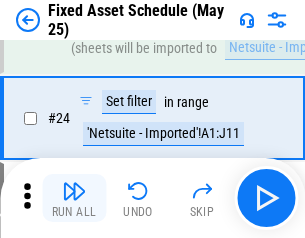 click at bounding box center (74, 191) 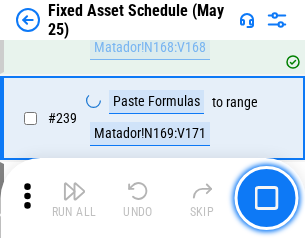 scroll, scrollTop: 6149, scrollLeft: 0, axis: vertical 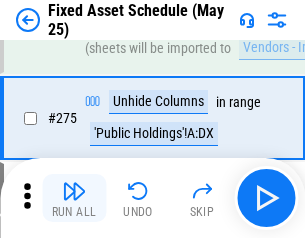click at bounding box center (74, 191) 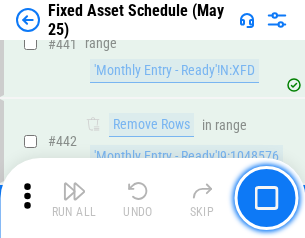 scroll, scrollTop: 8848, scrollLeft: 0, axis: vertical 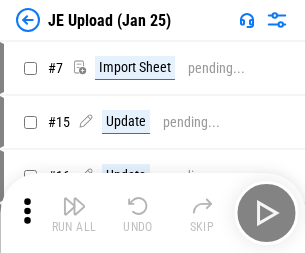 click at bounding box center (74, 206) 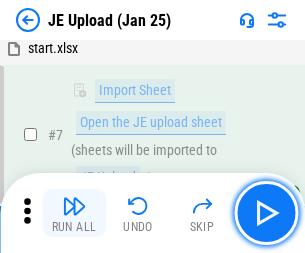 scroll, scrollTop: 145, scrollLeft: 0, axis: vertical 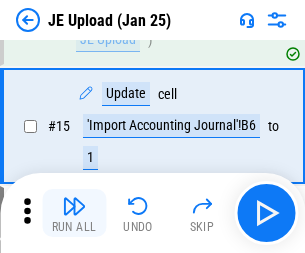 click at bounding box center [74, 206] 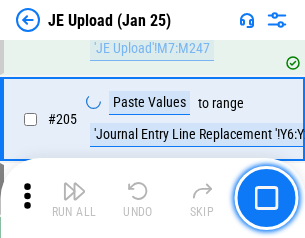 scroll, scrollTop: 4826, scrollLeft: 0, axis: vertical 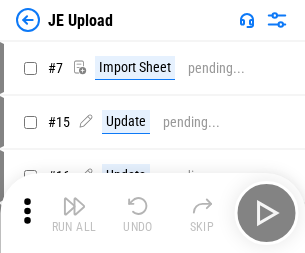 click at bounding box center (74, 206) 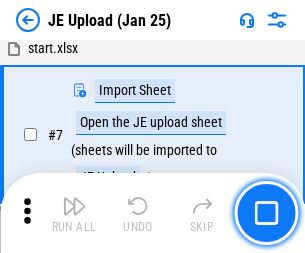 scroll, scrollTop: 145, scrollLeft: 0, axis: vertical 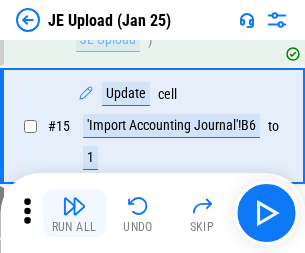click at bounding box center [74, 206] 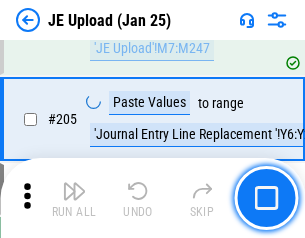 scroll, scrollTop: 4826, scrollLeft: 0, axis: vertical 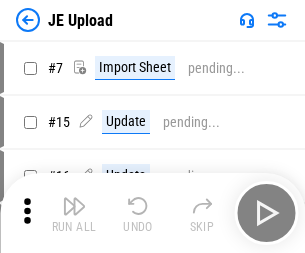 click at bounding box center [74, 206] 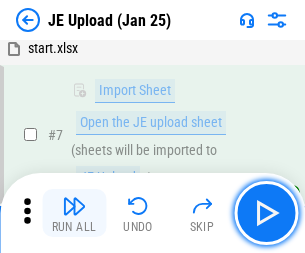 scroll, scrollTop: 145, scrollLeft: 0, axis: vertical 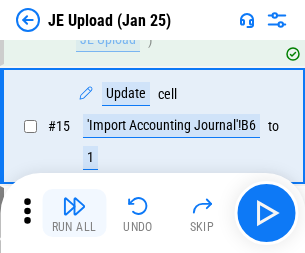 click at bounding box center [74, 206] 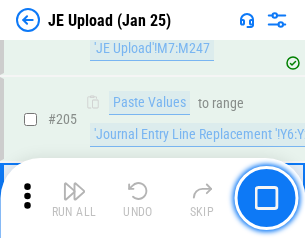 scroll, scrollTop: 4826, scrollLeft: 0, axis: vertical 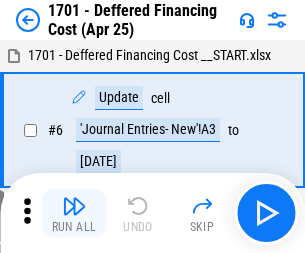 click at bounding box center [74, 206] 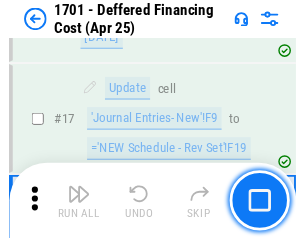 scroll, scrollTop: 247, scrollLeft: 0, axis: vertical 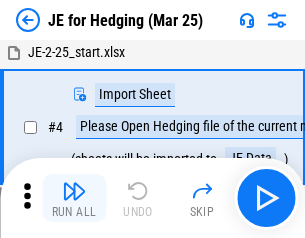 click at bounding box center (74, 191) 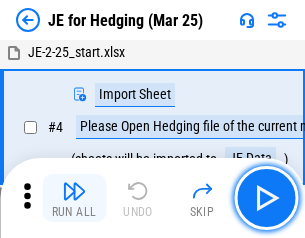 scroll, scrollTop: 113, scrollLeft: 0, axis: vertical 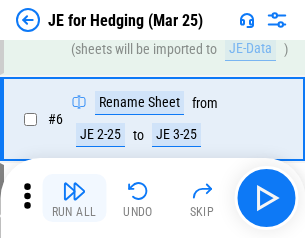 click at bounding box center (74, 191) 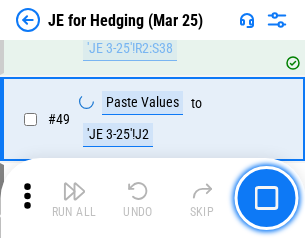 scroll, scrollTop: 1295, scrollLeft: 0, axis: vertical 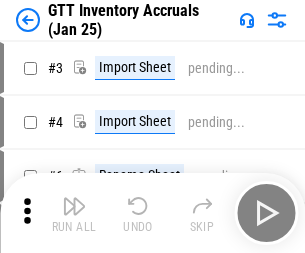 click at bounding box center [74, 206] 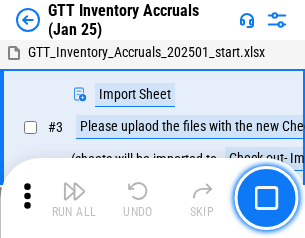 scroll, scrollTop: 129, scrollLeft: 0, axis: vertical 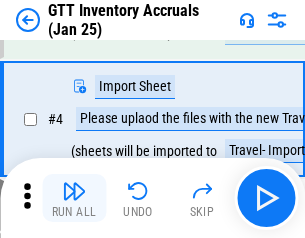 click at bounding box center (74, 191) 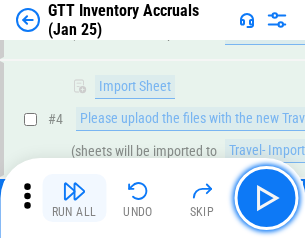 scroll, scrollTop: 231, scrollLeft: 0, axis: vertical 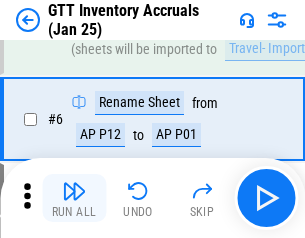 click at bounding box center [74, 191] 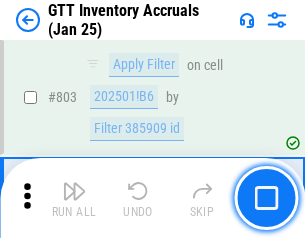 scroll, scrollTop: 15134, scrollLeft: 0, axis: vertical 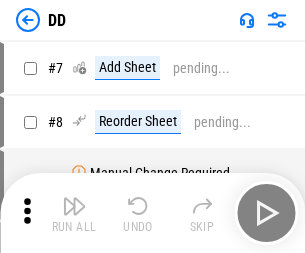 click at bounding box center (74, 206) 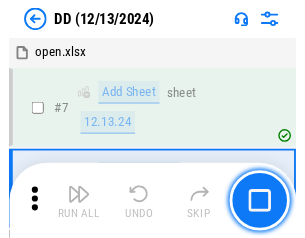 scroll, scrollTop: 201, scrollLeft: 0, axis: vertical 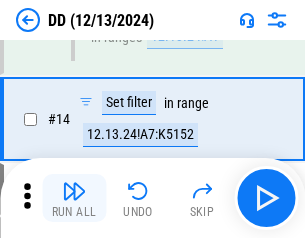 click at bounding box center [74, 191] 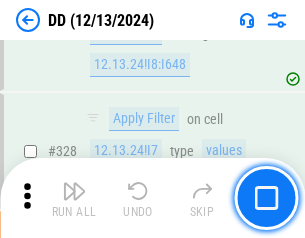 scroll, scrollTop: 8672, scrollLeft: 0, axis: vertical 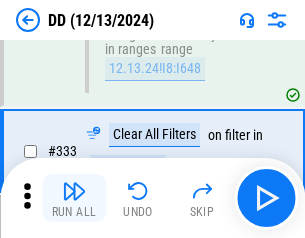 click at bounding box center [74, 191] 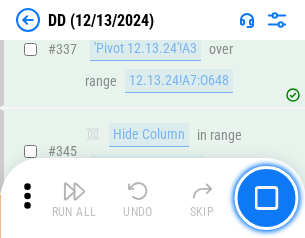 scroll, scrollTop: 9296, scrollLeft: 0, axis: vertical 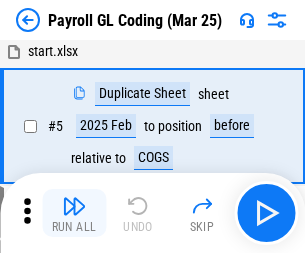 click at bounding box center (74, 206) 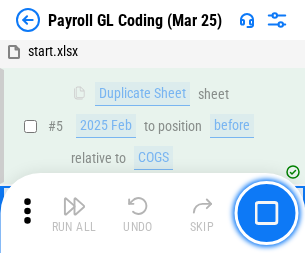 scroll, scrollTop: 233, scrollLeft: 0, axis: vertical 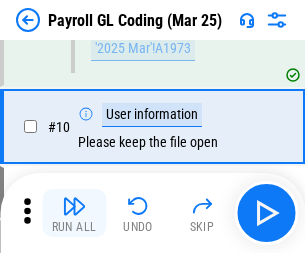 click at bounding box center [74, 206] 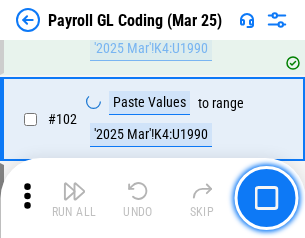 scroll, scrollTop: 4684, scrollLeft: 0, axis: vertical 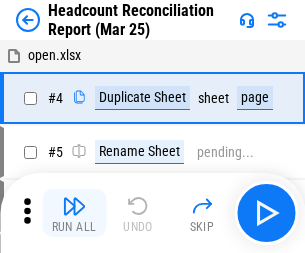 click at bounding box center [74, 206] 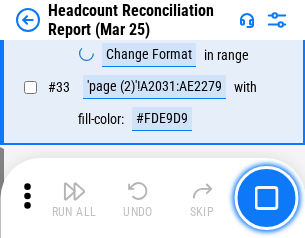 scroll, scrollTop: 1834, scrollLeft: 0, axis: vertical 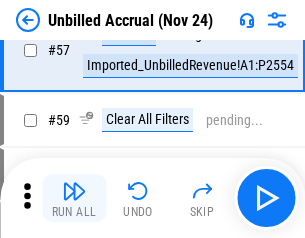 click at bounding box center [74, 191] 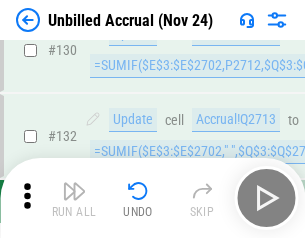 scroll, scrollTop: 5934, scrollLeft: 0, axis: vertical 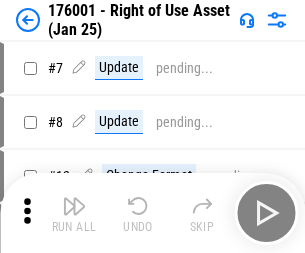 click at bounding box center [74, 206] 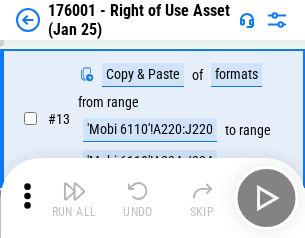 scroll, scrollTop: 129, scrollLeft: 0, axis: vertical 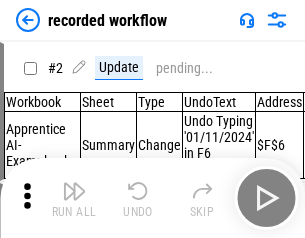 click at bounding box center [74, 191] 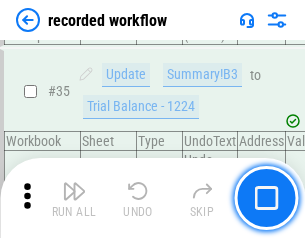 scroll, scrollTop: 6251, scrollLeft: 0, axis: vertical 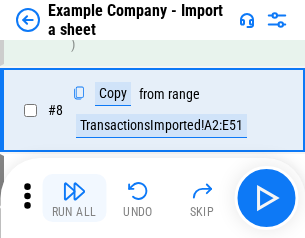 click at bounding box center (74, 191) 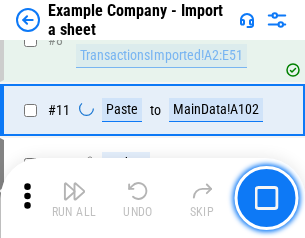 scroll, scrollTop: 426, scrollLeft: 0, axis: vertical 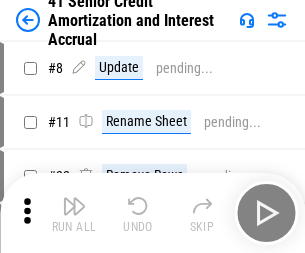 click at bounding box center [74, 206] 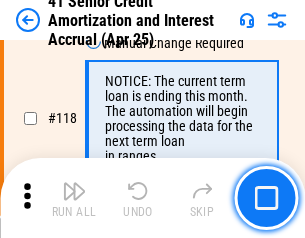 scroll, scrollTop: 1865, scrollLeft: 0, axis: vertical 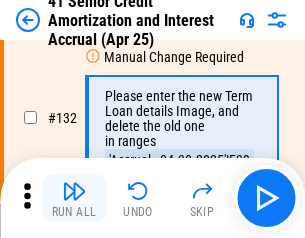 click at bounding box center [74, 191] 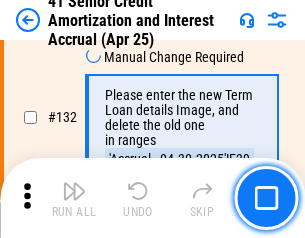 scroll, scrollTop: 2045, scrollLeft: 0, axis: vertical 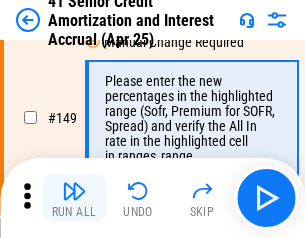 click at bounding box center [74, 191] 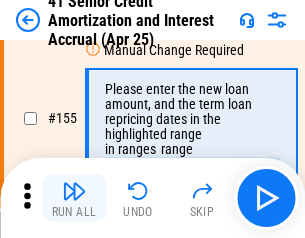 click at bounding box center [74, 191] 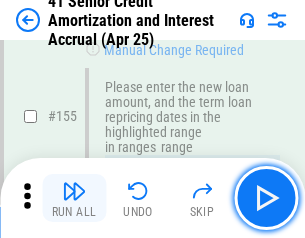 scroll, scrollTop: 2363, scrollLeft: 0, axis: vertical 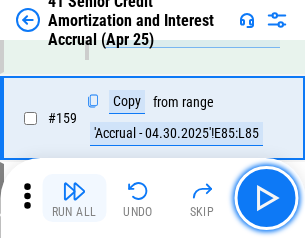 click at bounding box center (74, 191) 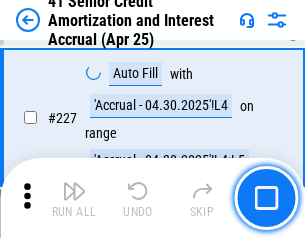 scroll, scrollTop: 4404, scrollLeft: 0, axis: vertical 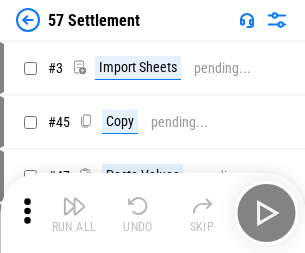 click at bounding box center [74, 206] 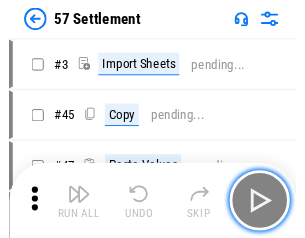 scroll, scrollTop: 19, scrollLeft: 0, axis: vertical 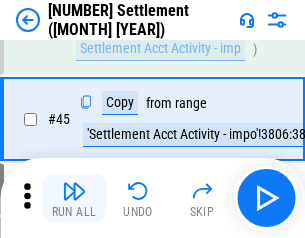 click at bounding box center (74, 191) 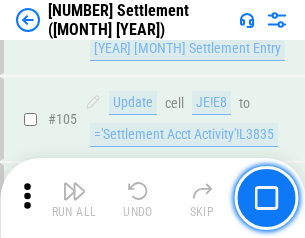 scroll, scrollTop: 1263, scrollLeft: 0, axis: vertical 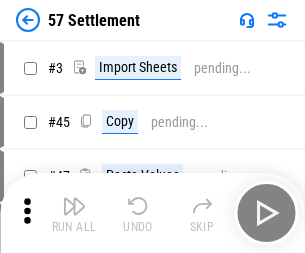 click at bounding box center [74, 206] 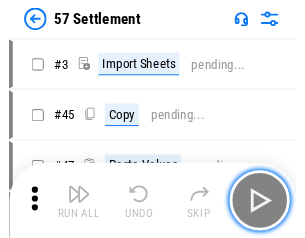 scroll, scrollTop: 19, scrollLeft: 0, axis: vertical 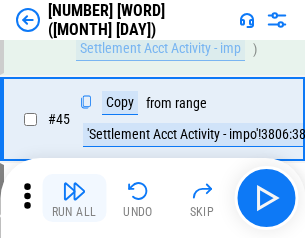 click at bounding box center (74, 191) 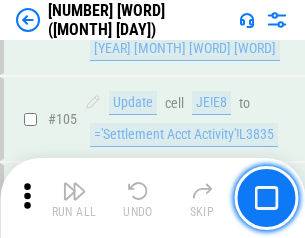 scroll, scrollTop: 1263, scrollLeft: 0, axis: vertical 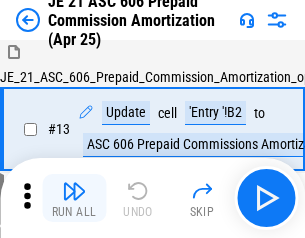 click at bounding box center (74, 191) 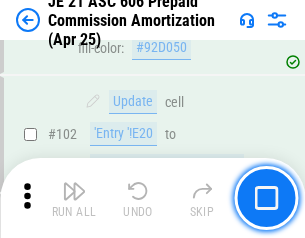 scroll, scrollTop: 951, scrollLeft: 0, axis: vertical 